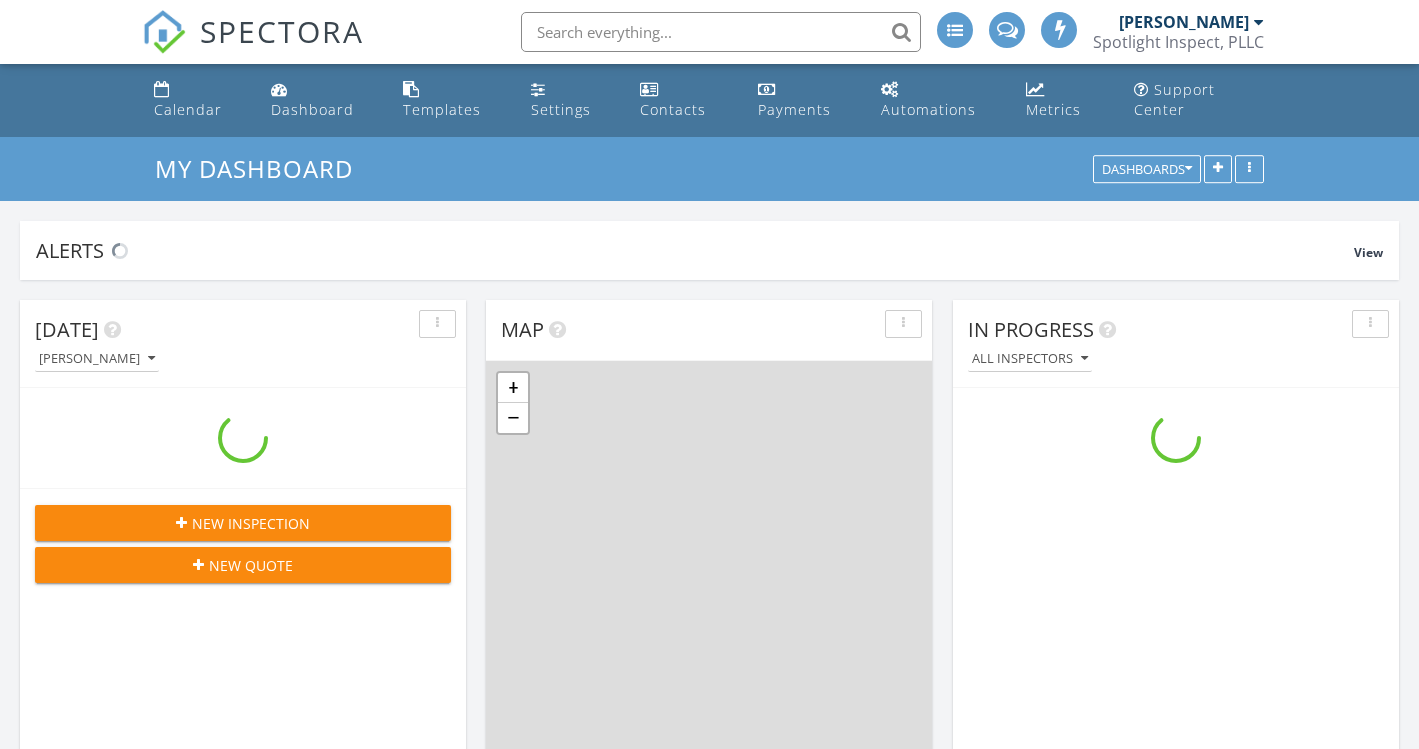 scroll, scrollTop: 0, scrollLeft: 0, axis: both 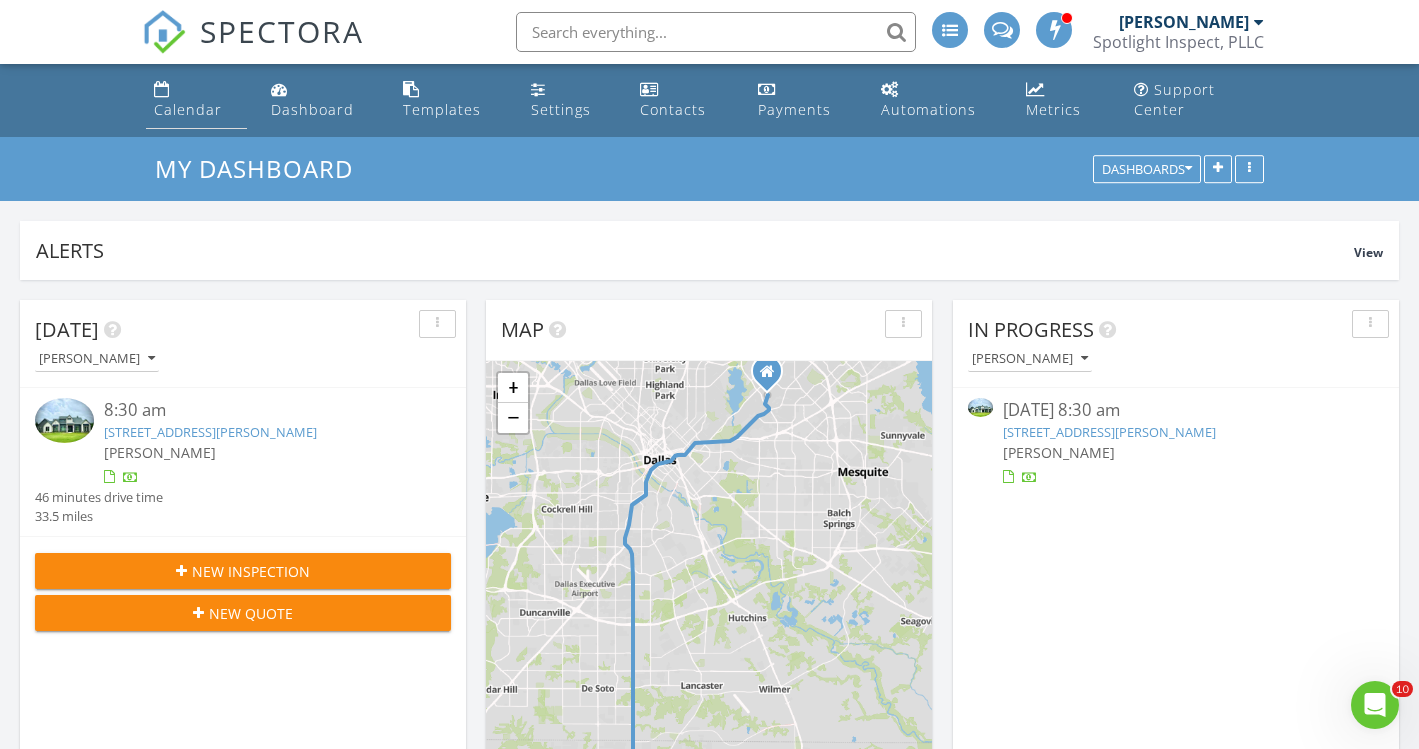 click on "Calendar" at bounding box center (188, 109) 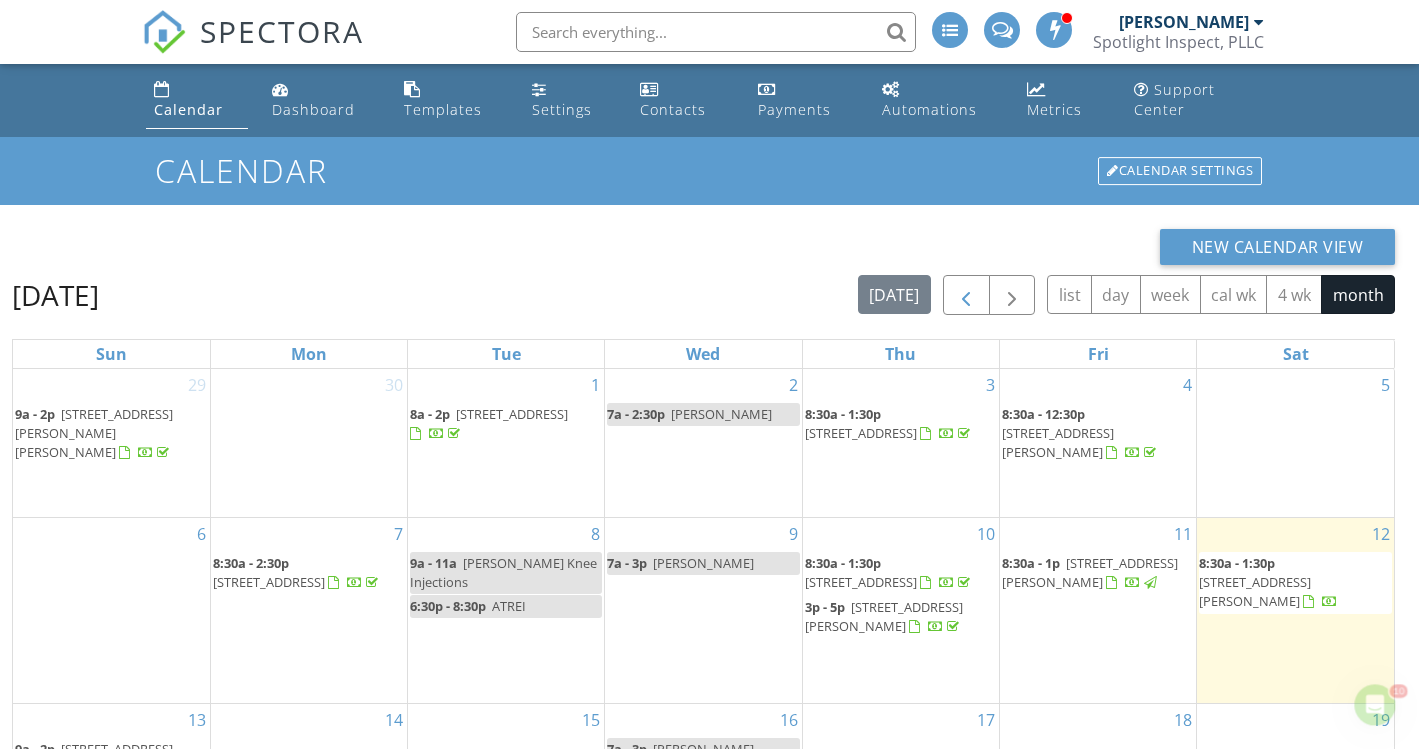 scroll, scrollTop: 0, scrollLeft: 0, axis: both 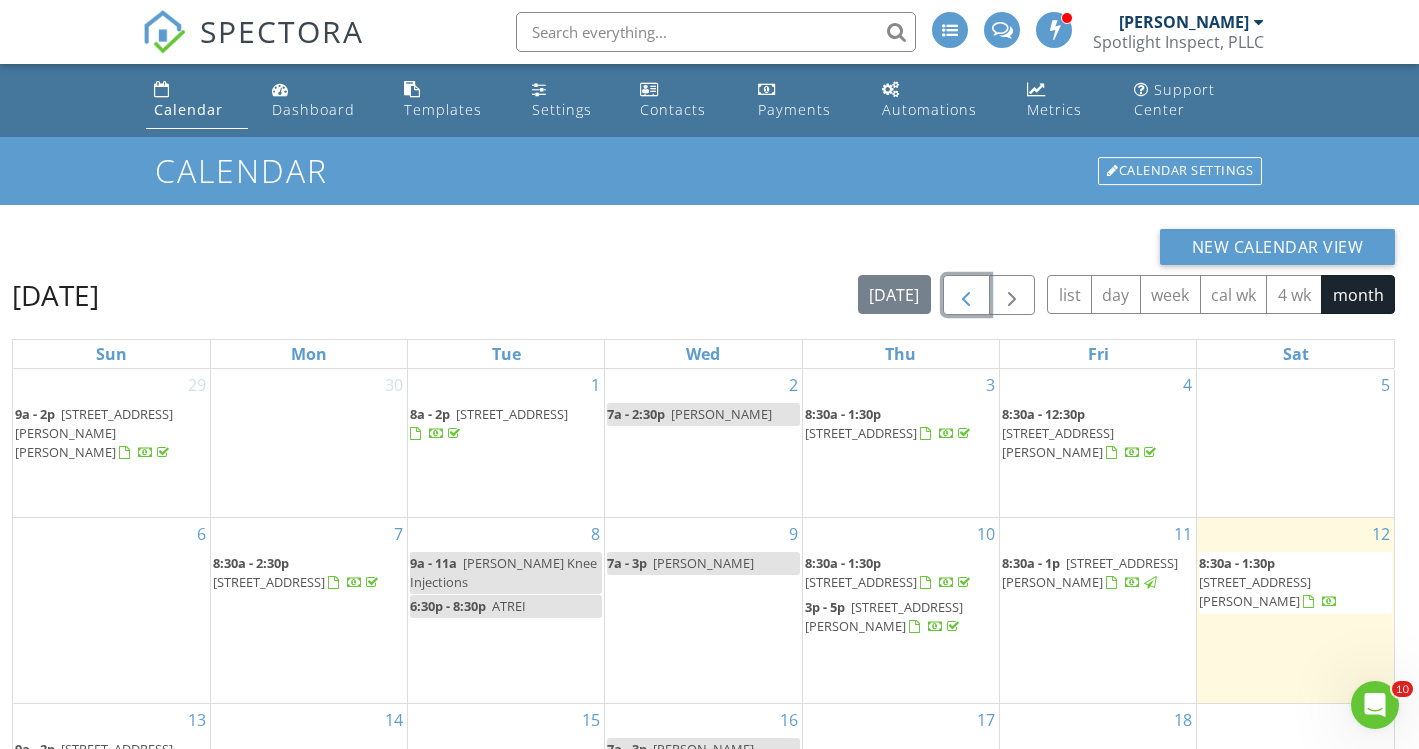 click at bounding box center [966, 296] 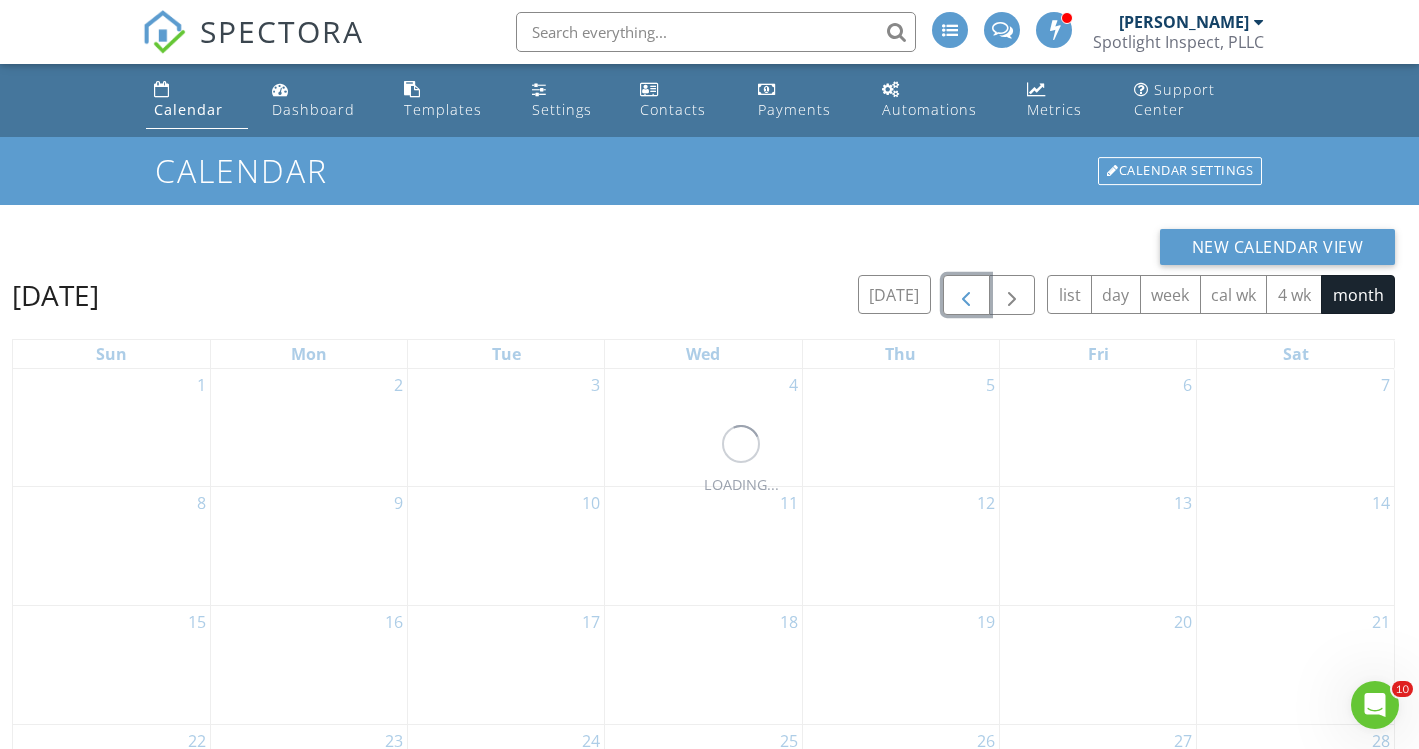 click at bounding box center (966, 296) 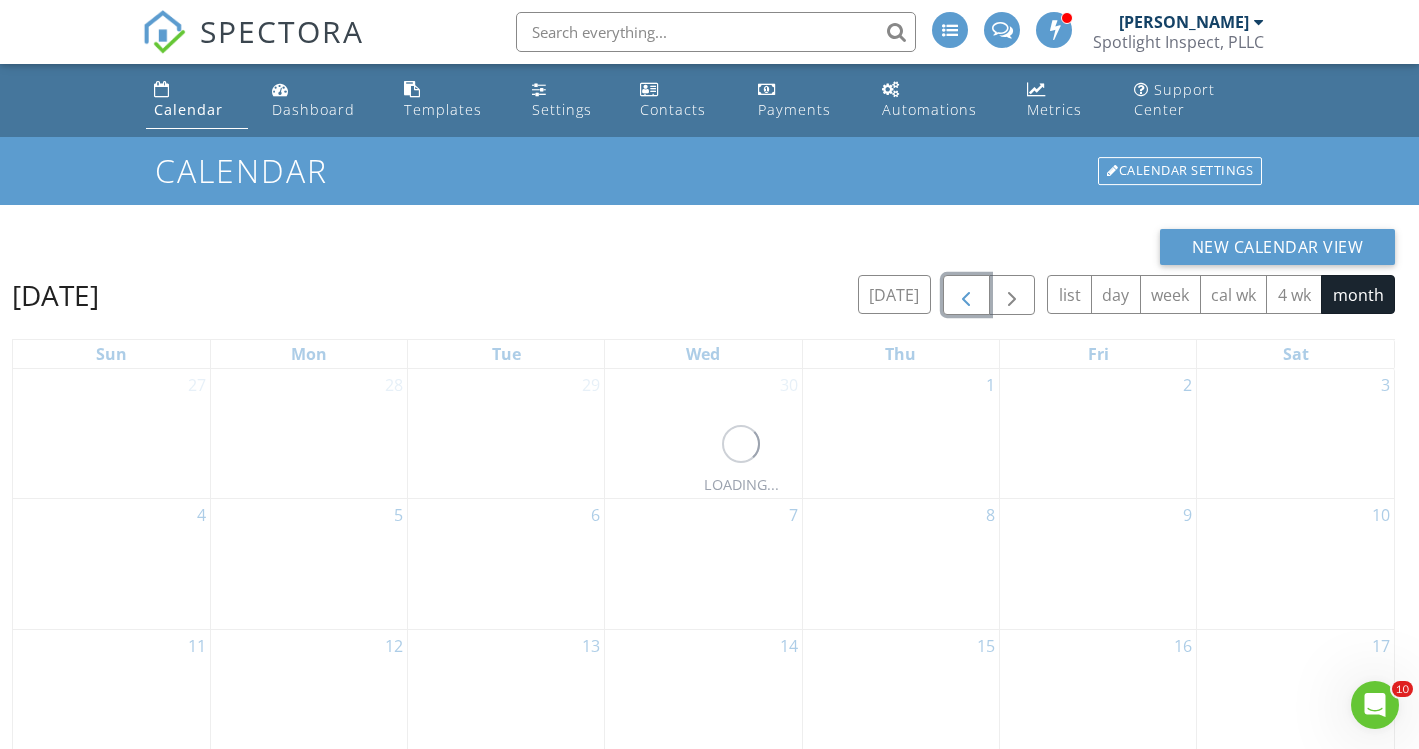 click at bounding box center [966, 296] 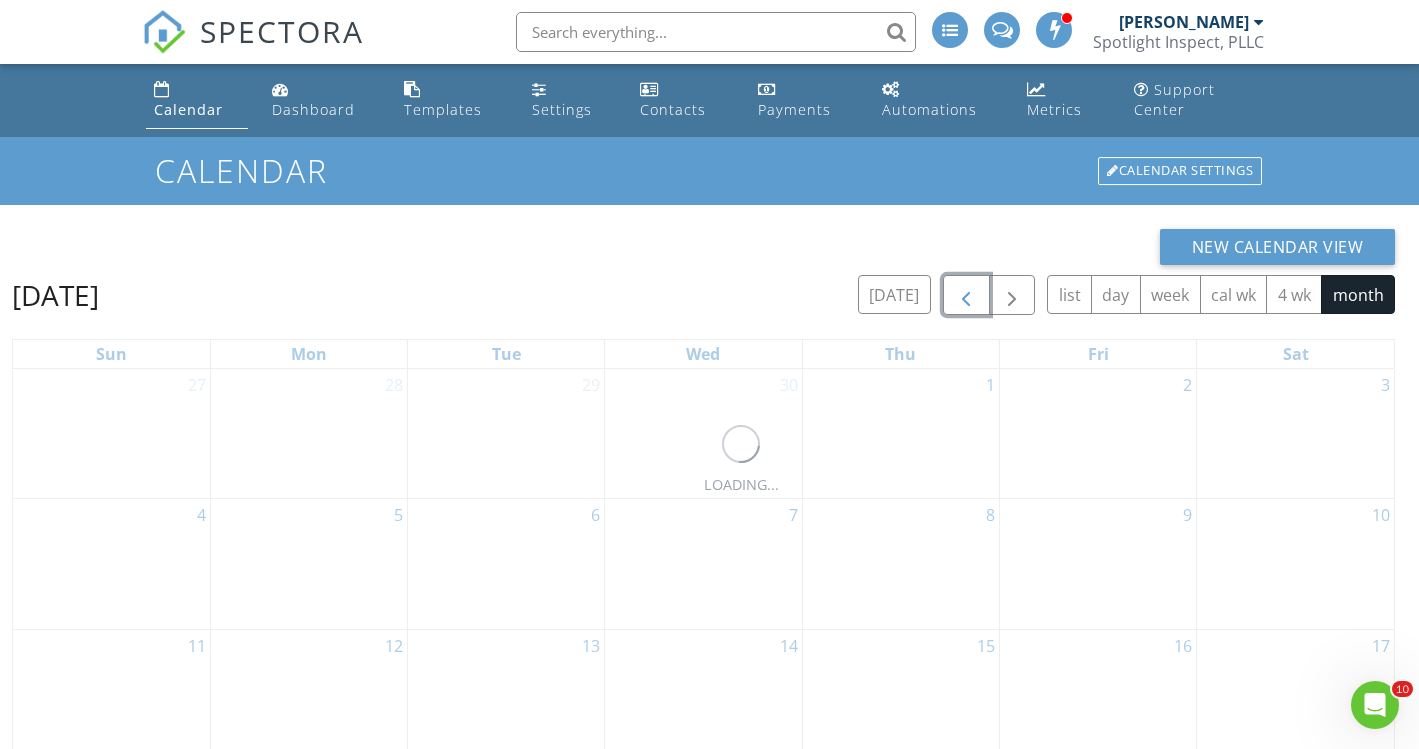 click at bounding box center (966, 296) 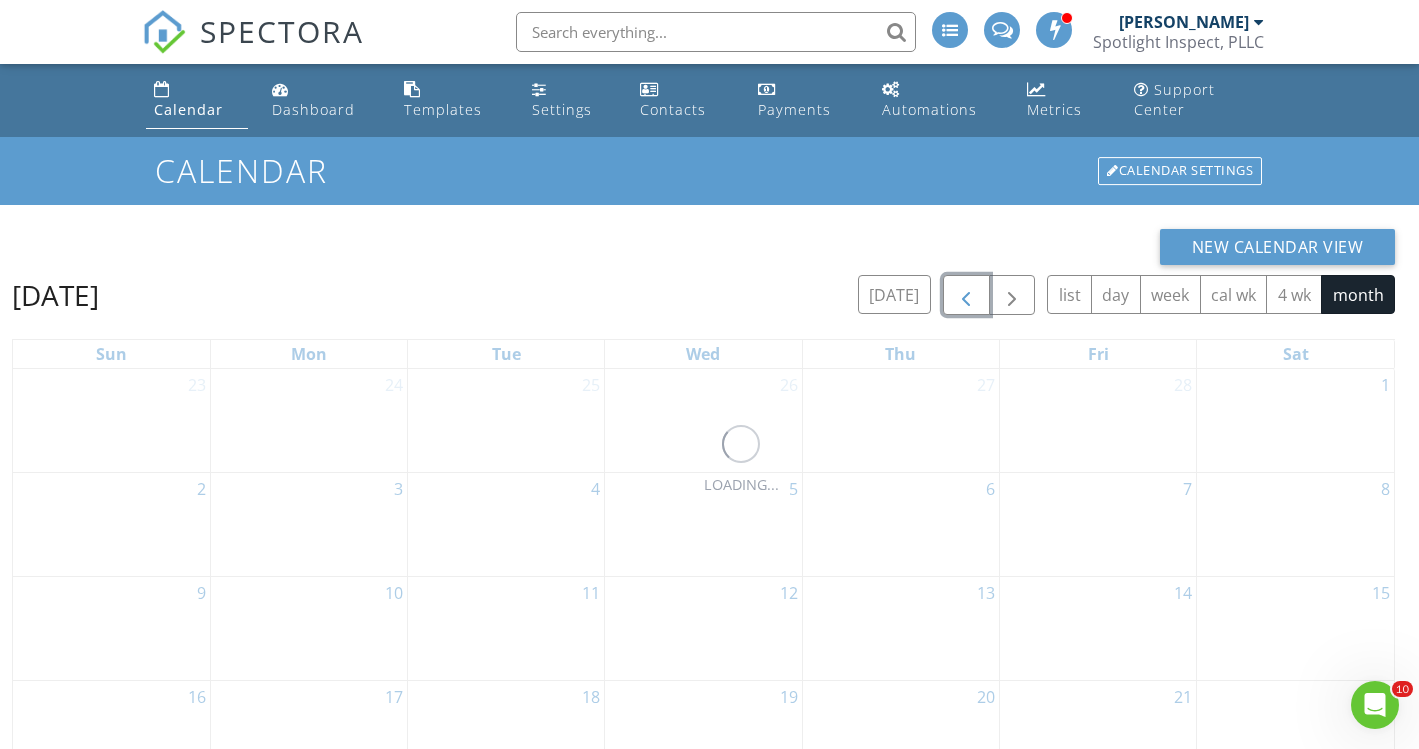 click at bounding box center [966, 296] 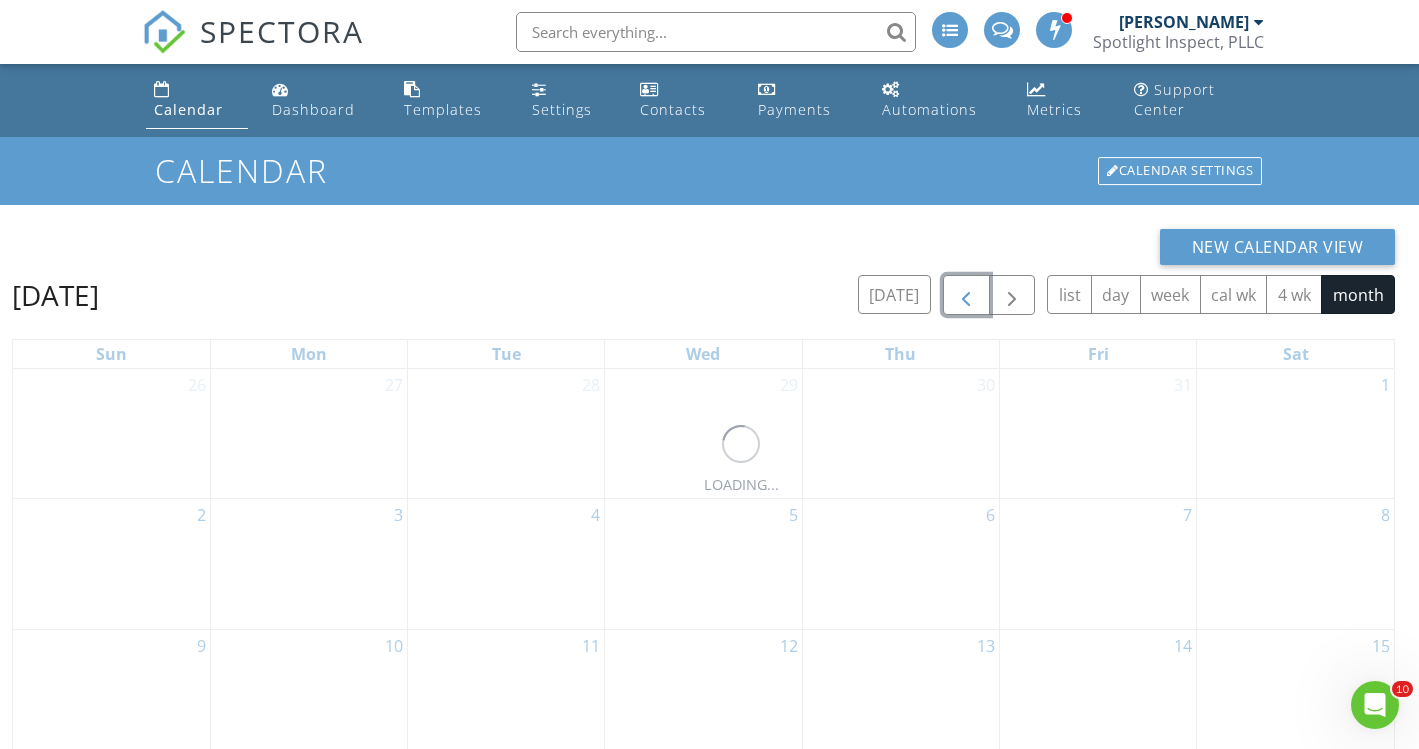 click at bounding box center (966, 296) 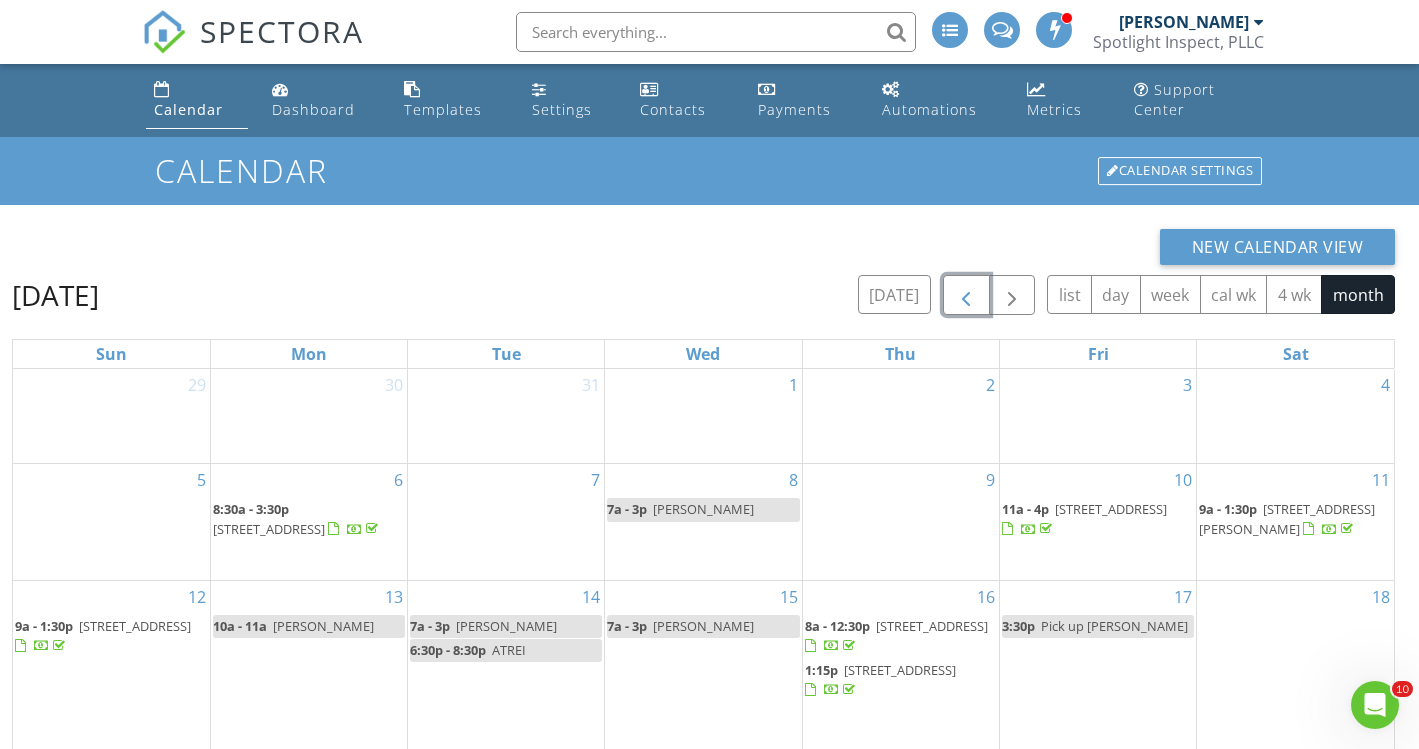 click at bounding box center [966, 296] 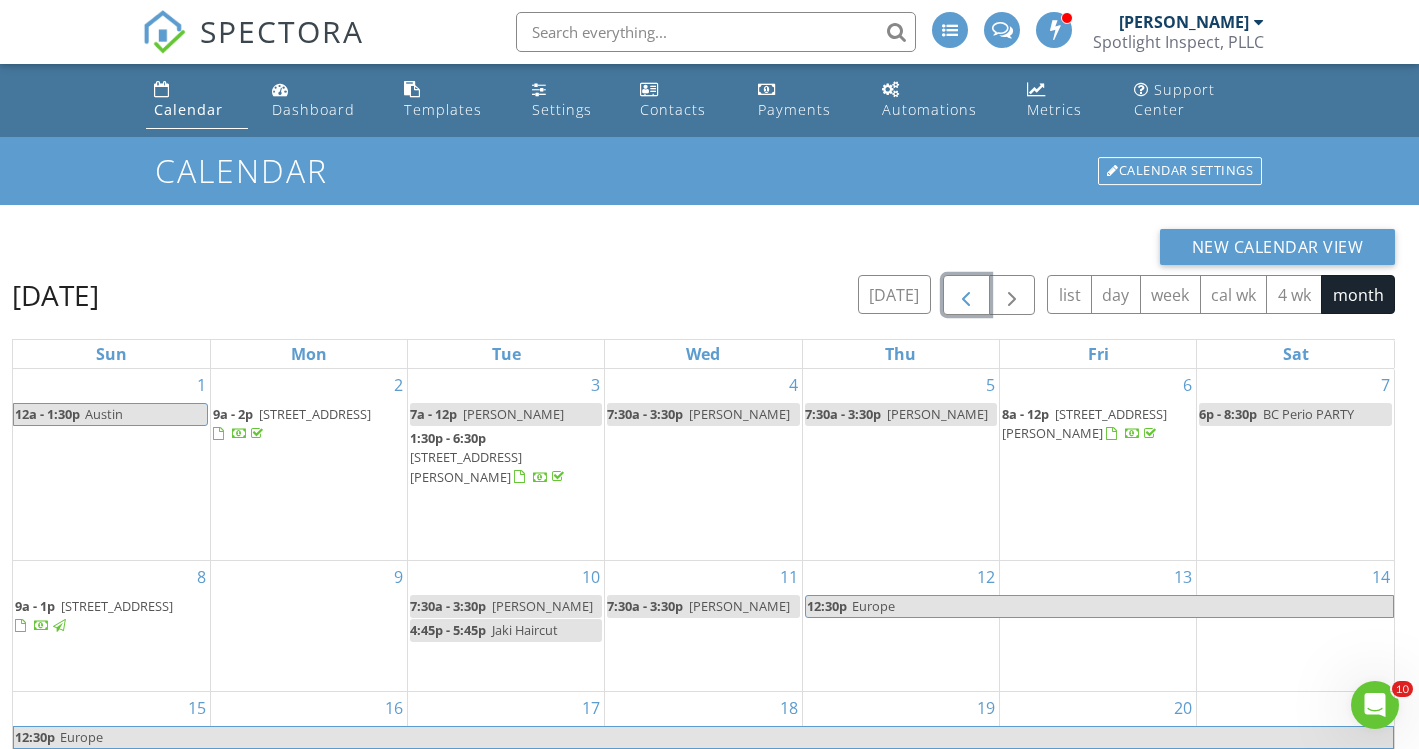 click at bounding box center (966, 296) 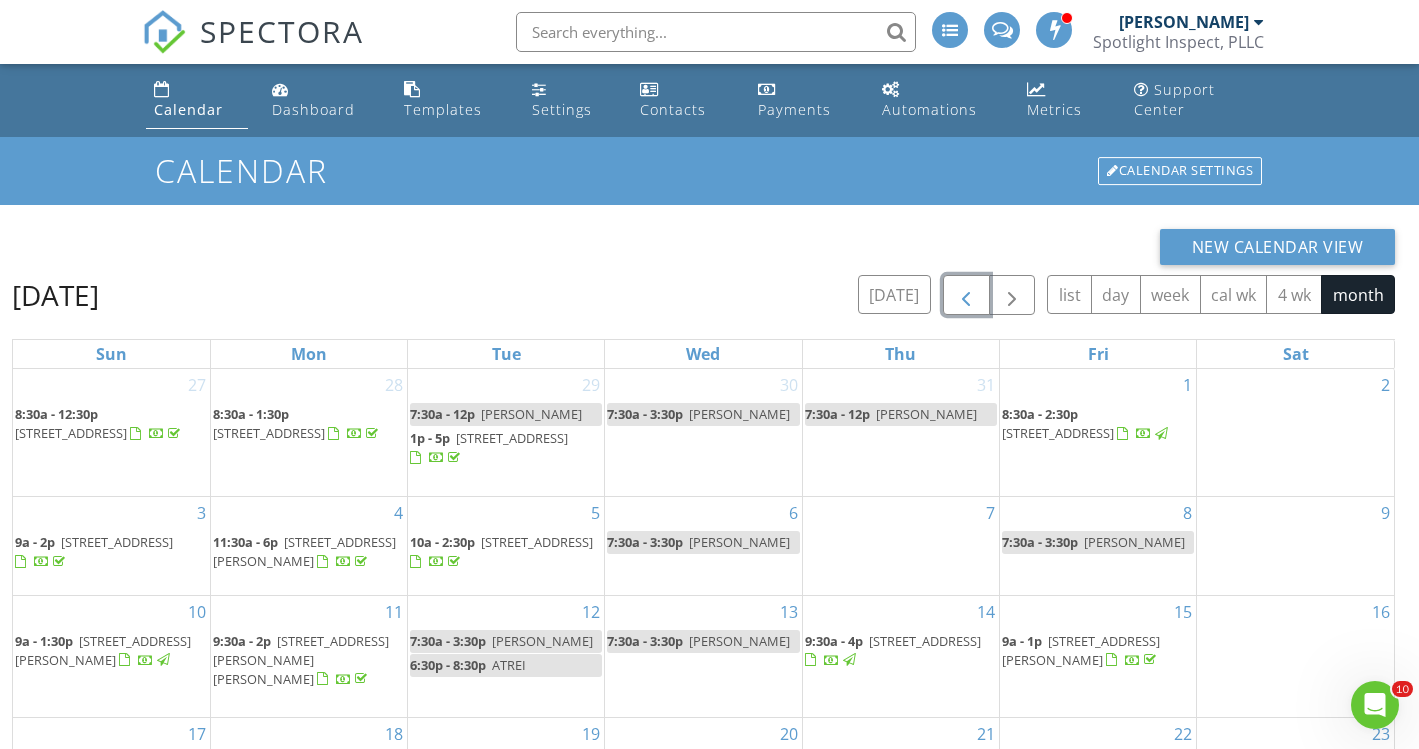click at bounding box center (966, 296) 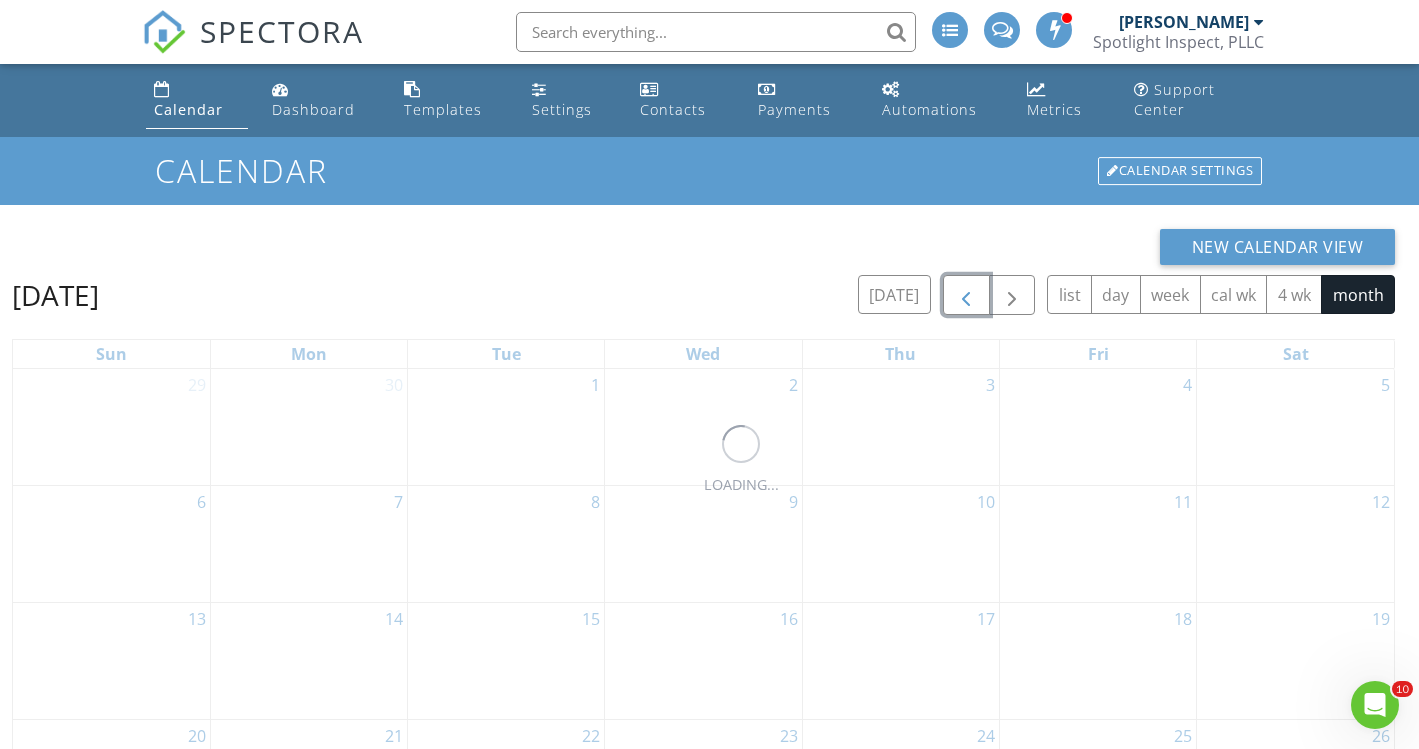 click at bounding box center [966, 296] 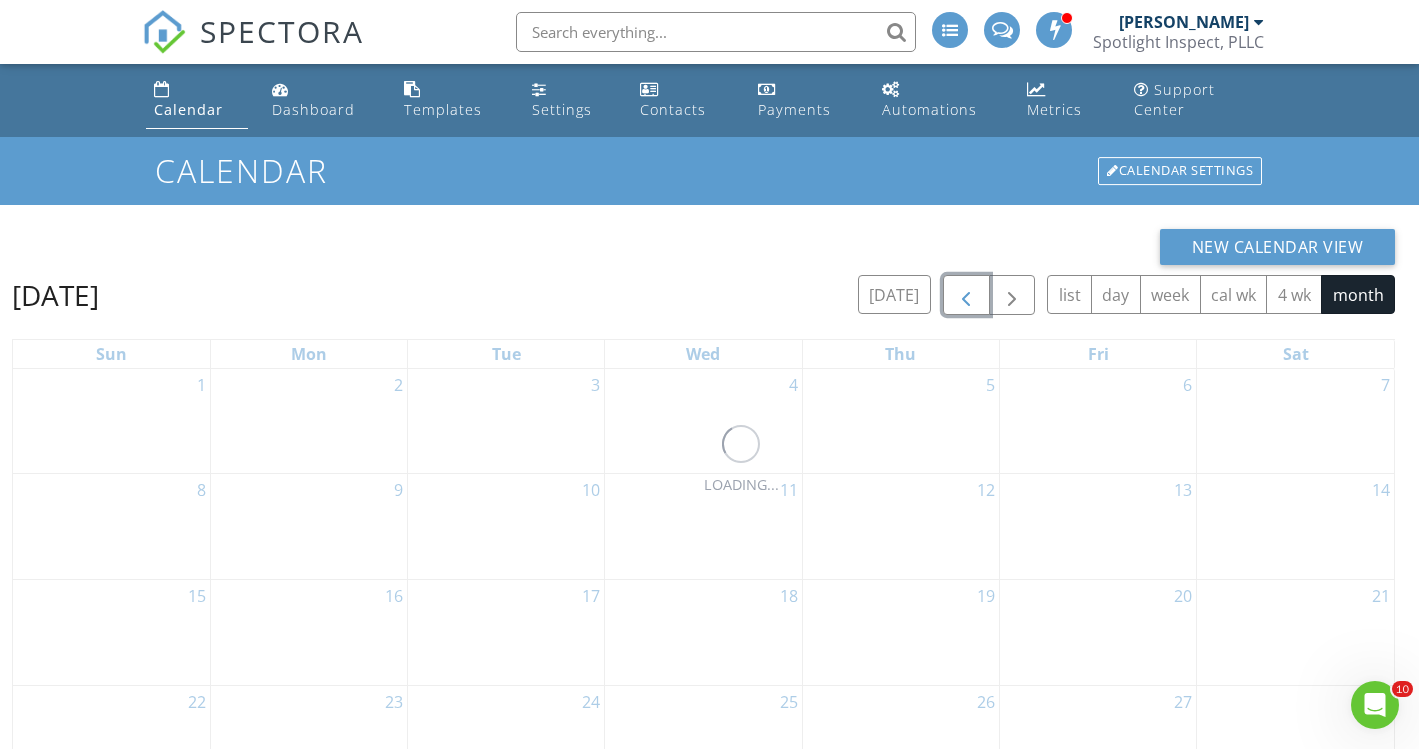 click at bounding box center [966, 296] 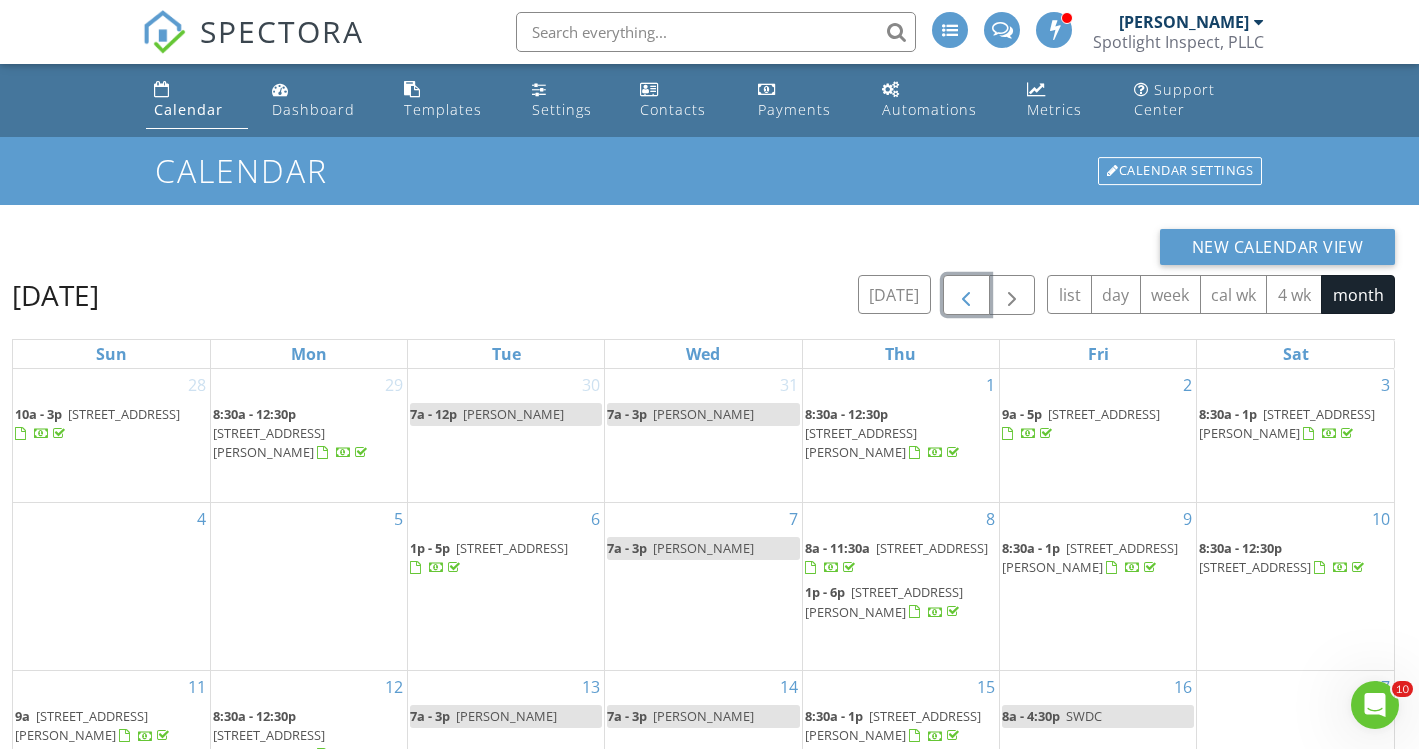 click at bounding box center [966, 296] 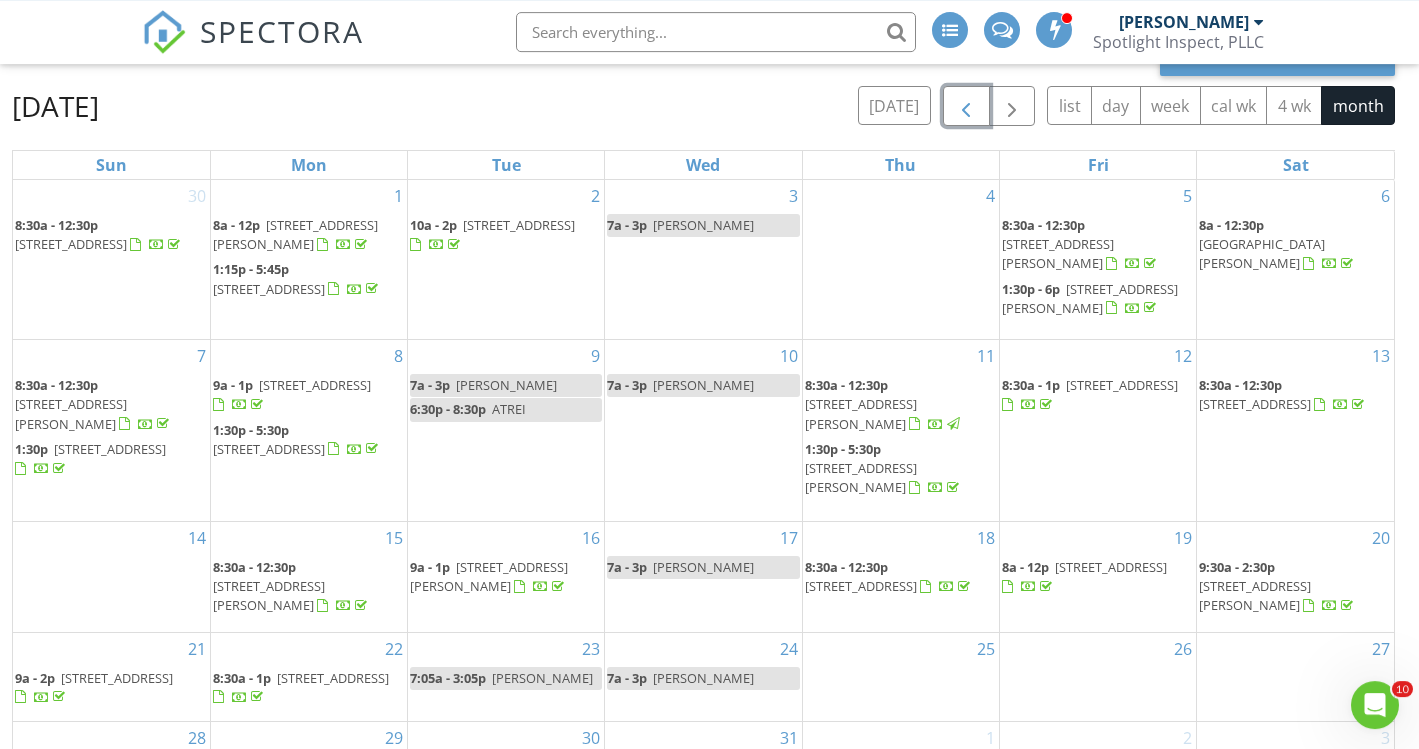 scroll, scrollTop: 272, scrollLeft: 0, axis: vertical 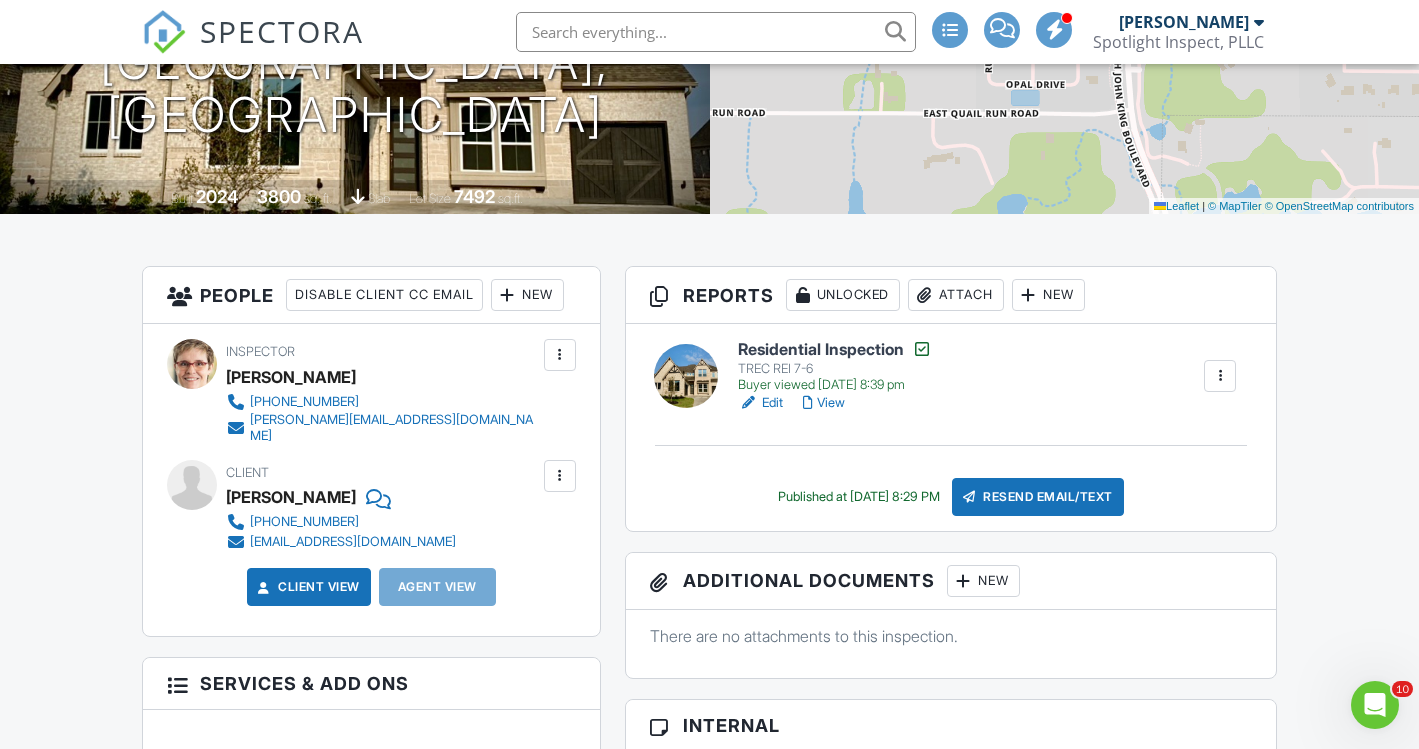 click on "View" at bounding box center (824, 403) 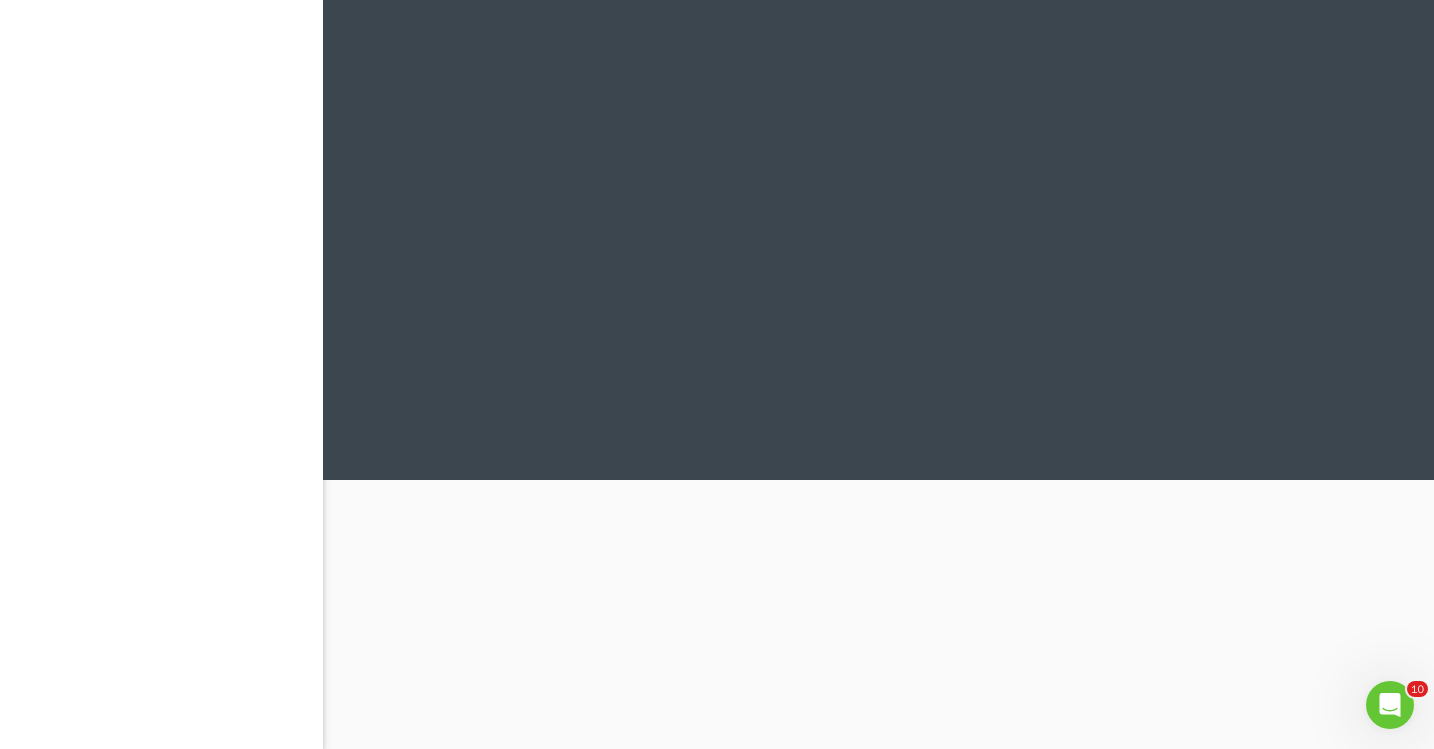 scroll, scrollTop: 0, scrollLeft: 0, axis: both 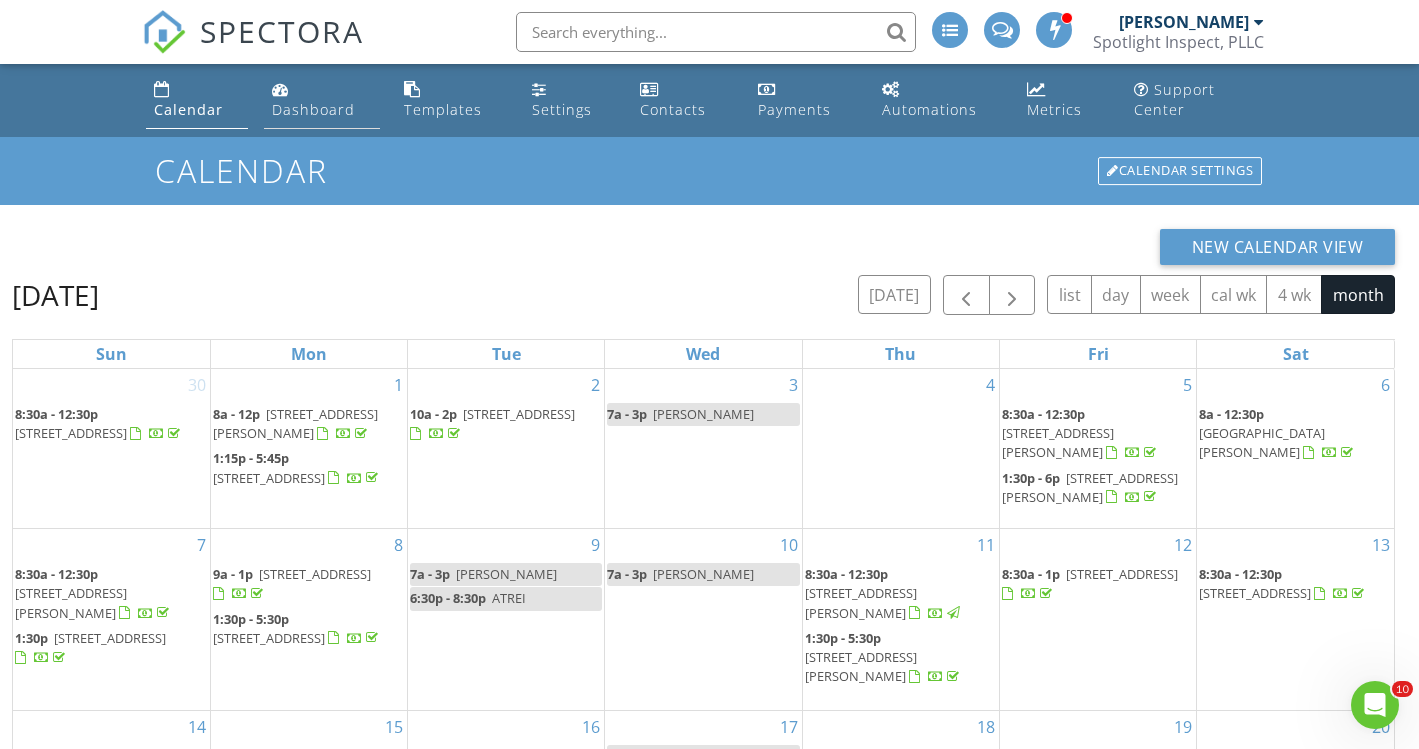 click on "Dashboard" at bounding box center (313, 109) 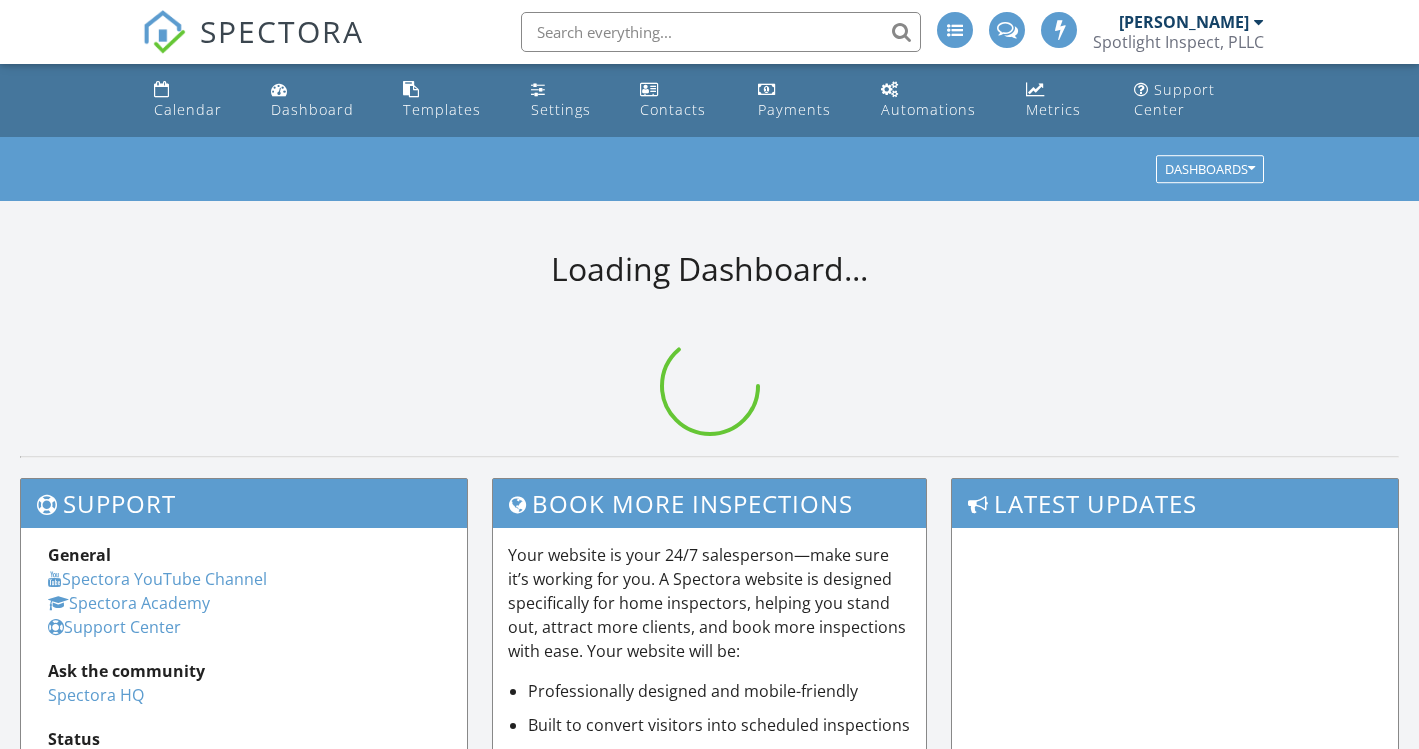 scroll, scrollTop: 0, scrollLeft: 0, axis: both 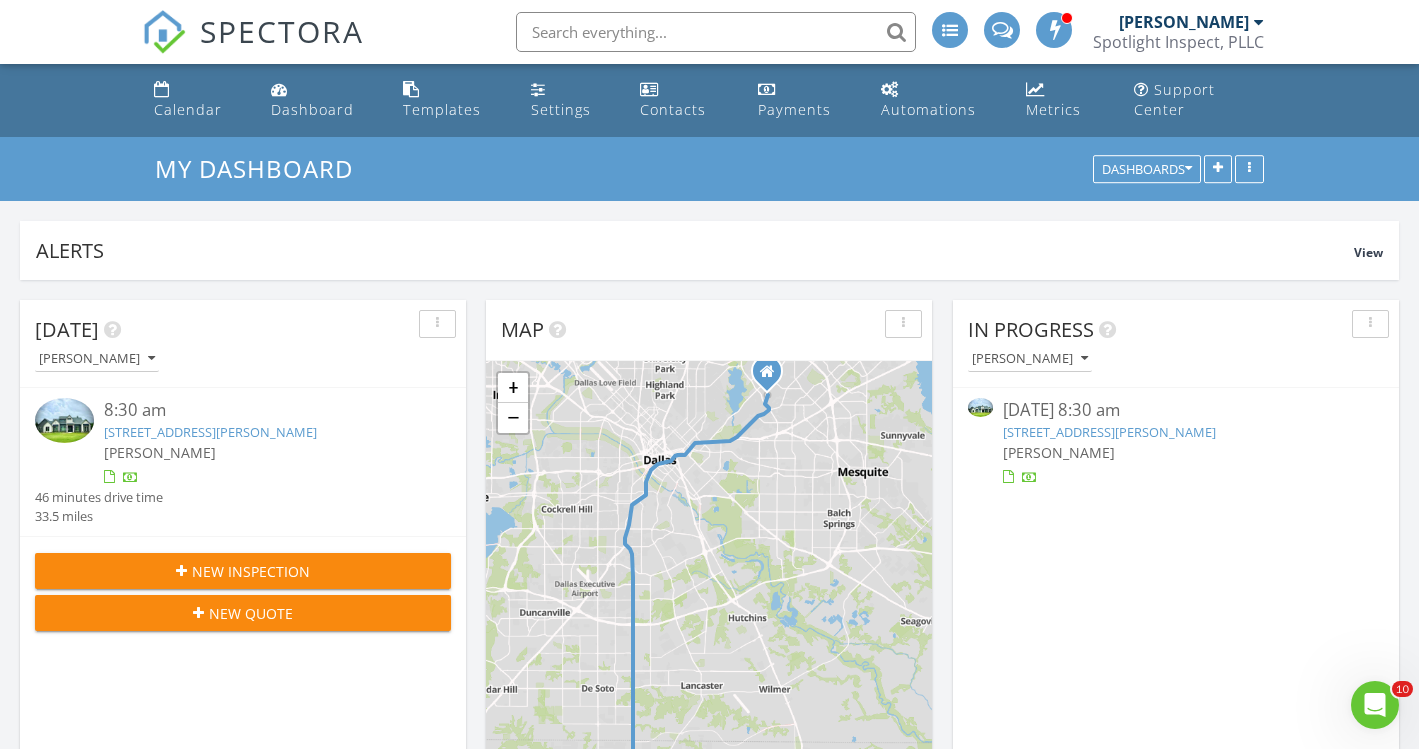 click on "3040 Glen Oaks Dr, Waxahachie, TX 75165" at bounding box center [1109, 432] 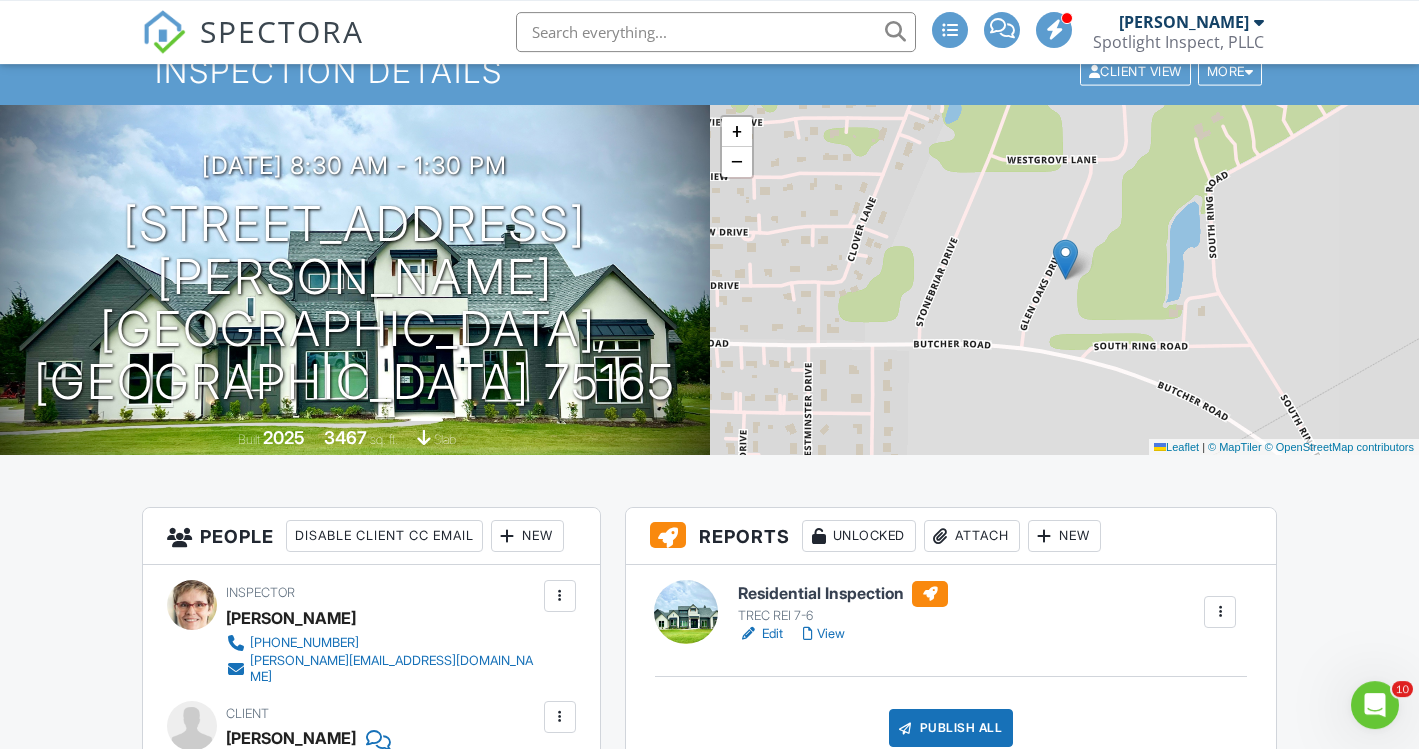 scroll, scrollTop: 80, scrollLeft: 0, axis: vertical 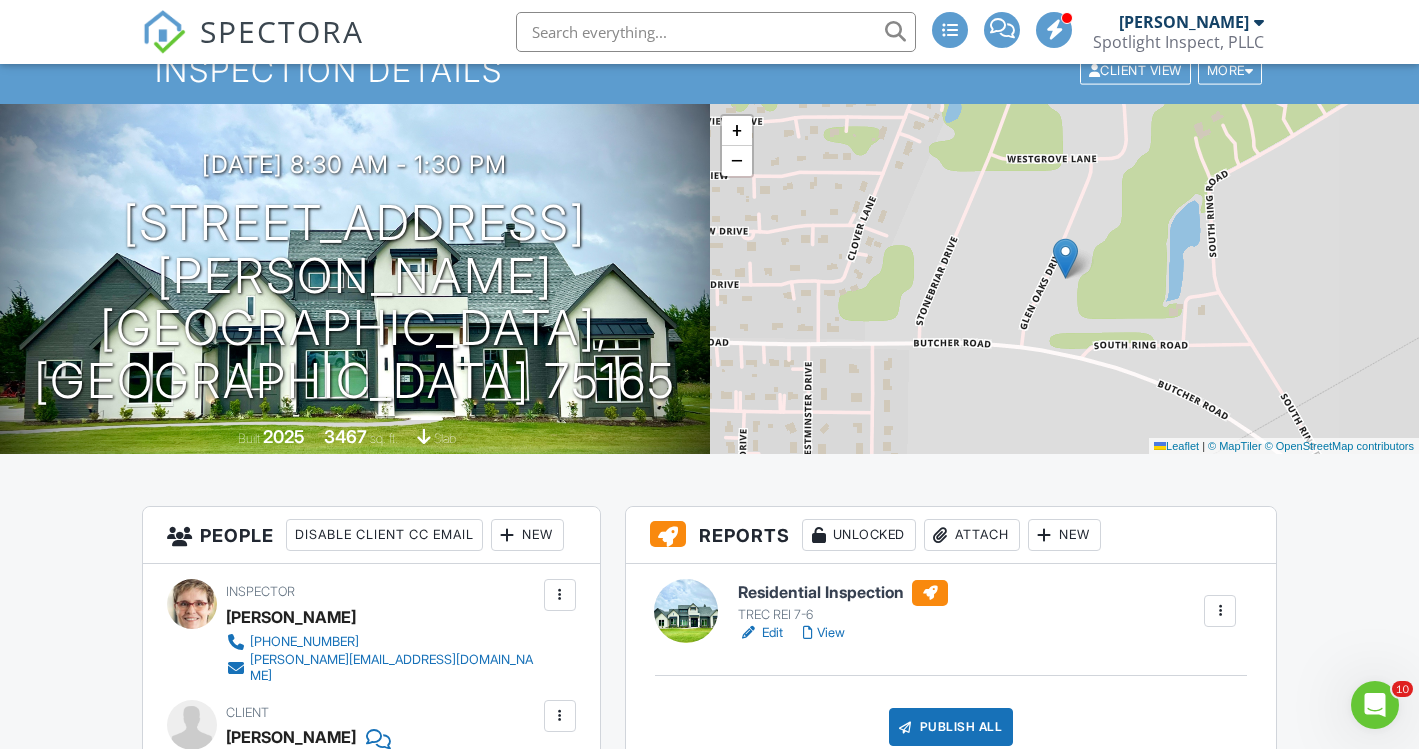 click on "Edit" at bounding box center (760, 633) 